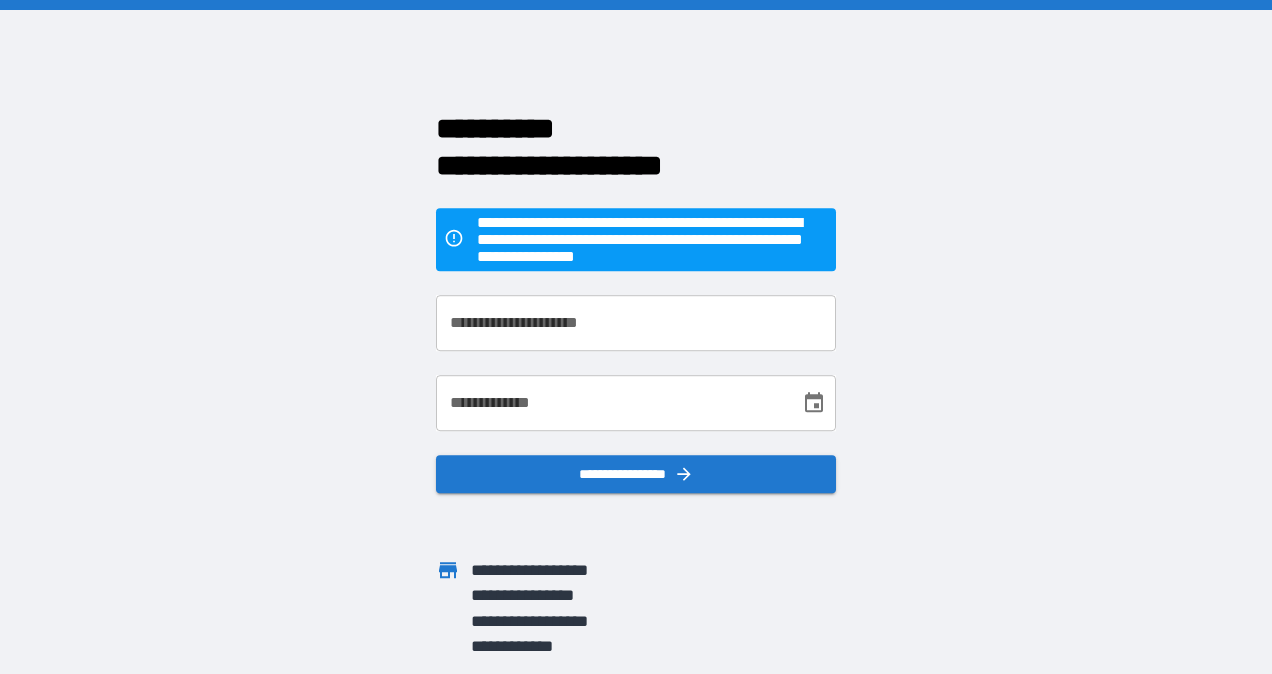 scroll, scrollTop: 0, scrollLeft: 0, axis: both 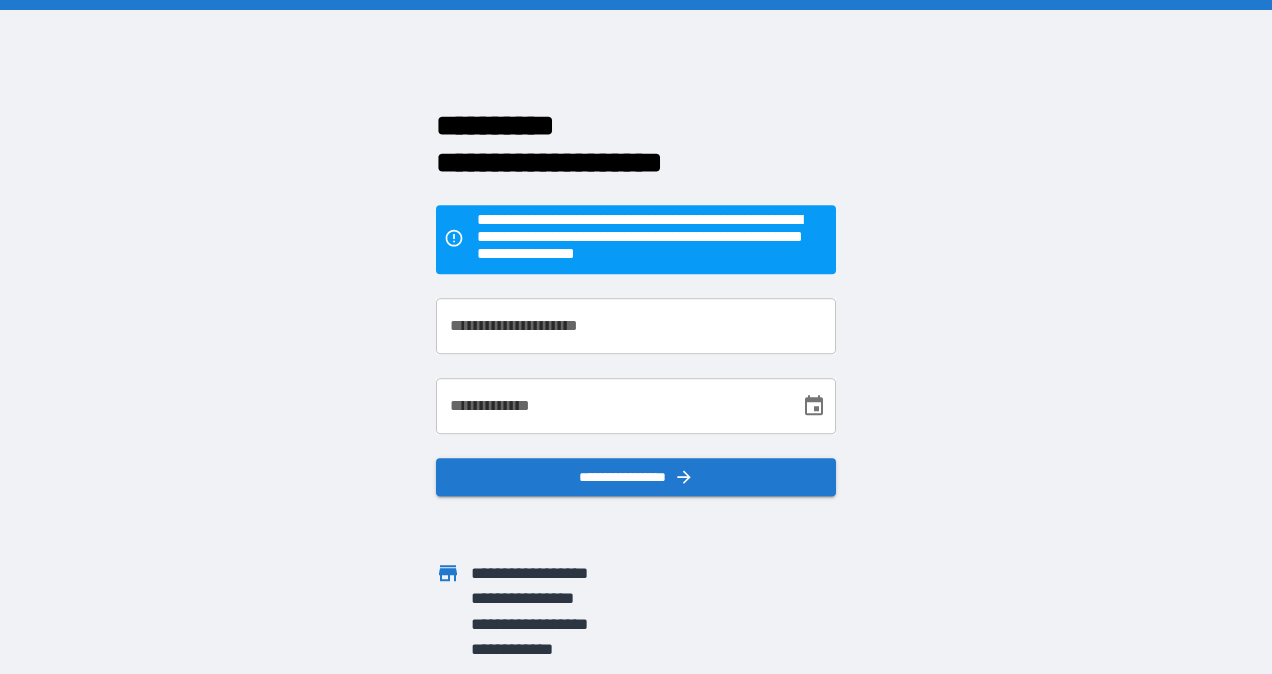 click on "**********" at bounding box center [636, 326] 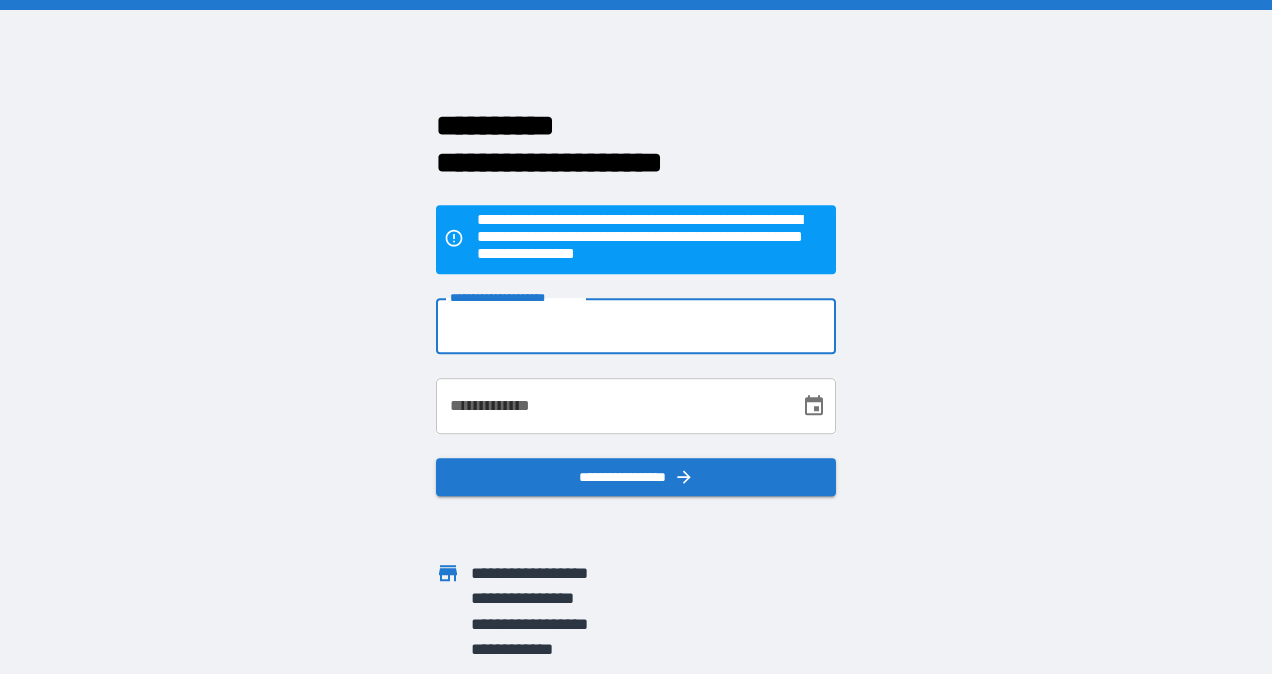 type on "**********" 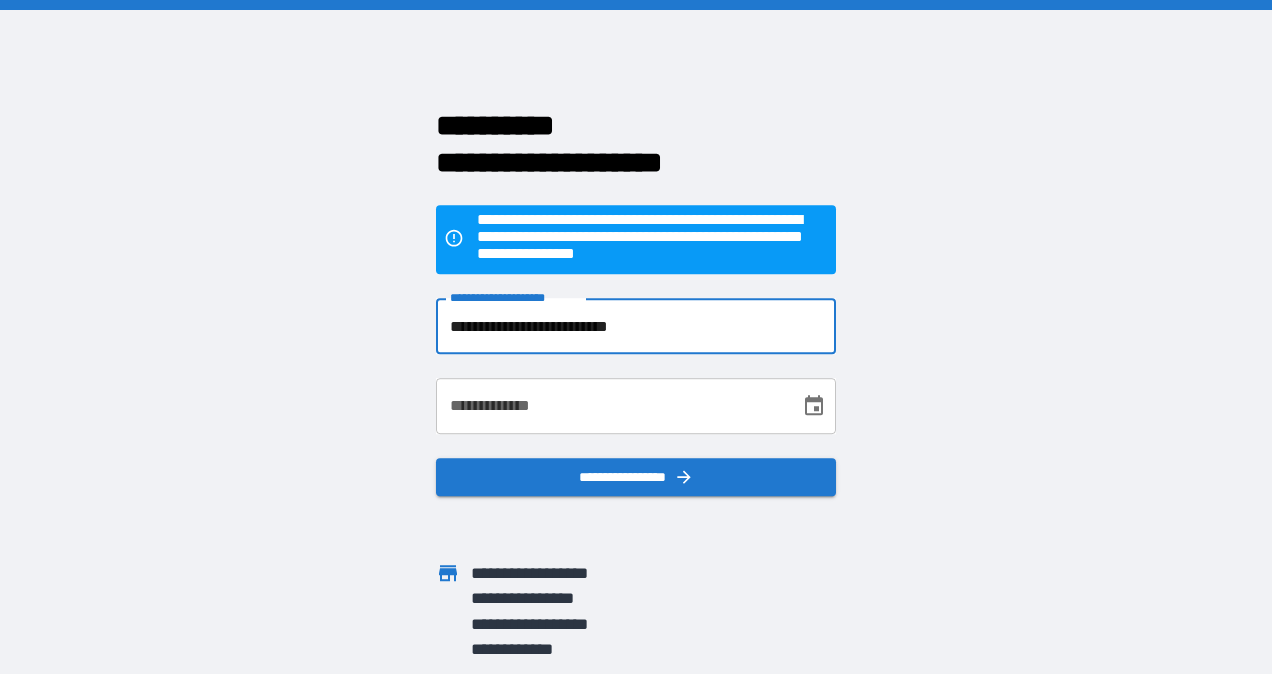type on "**********" 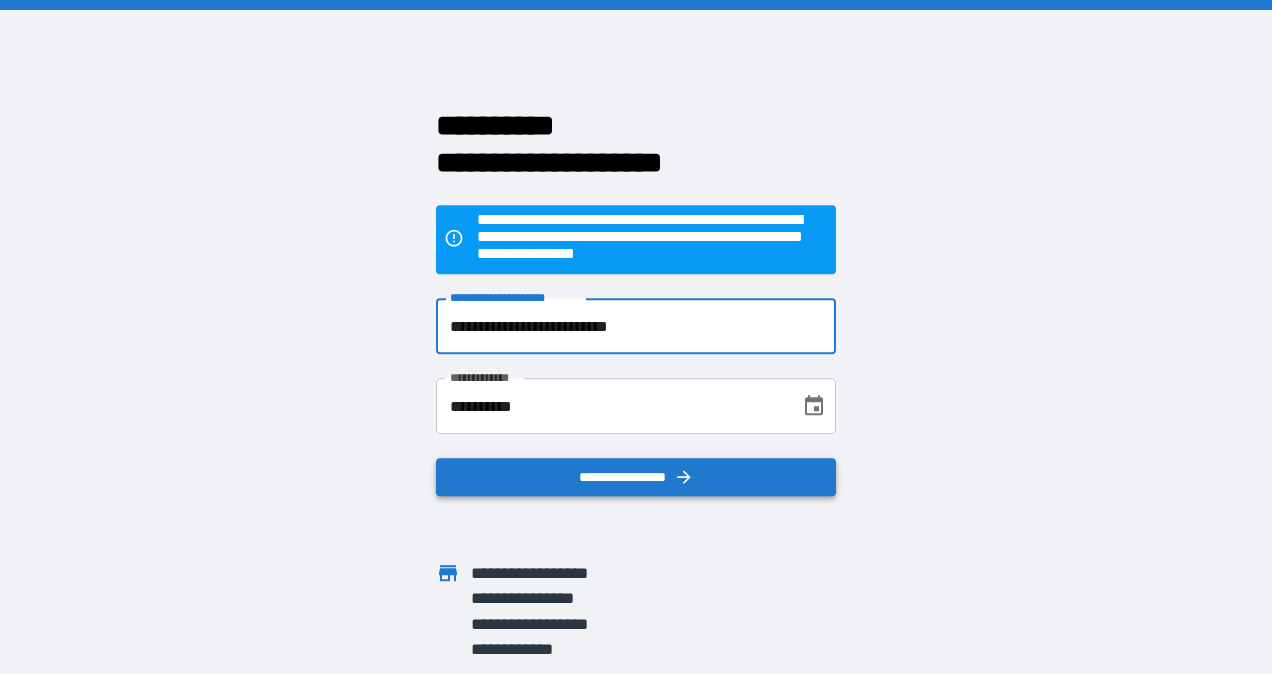 click on "**********" at bounding box center [636, 477] 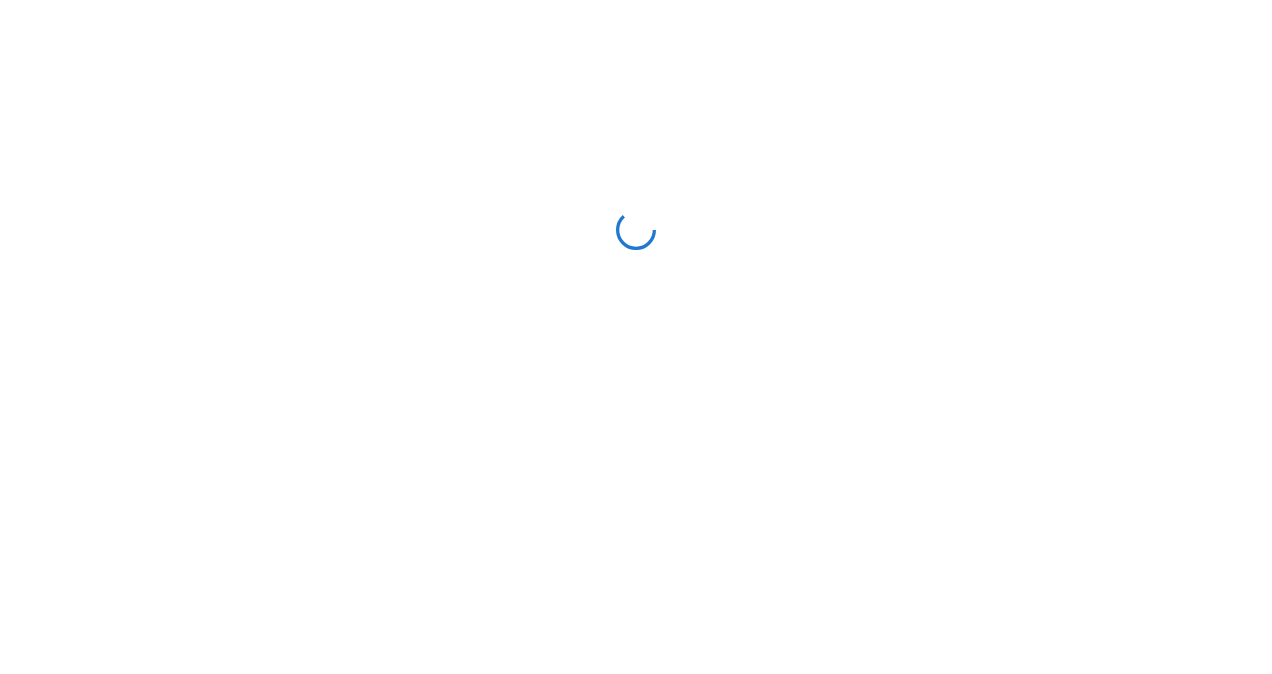 scroll, scrollTop: 0, scrollLeft: 0, axis: both 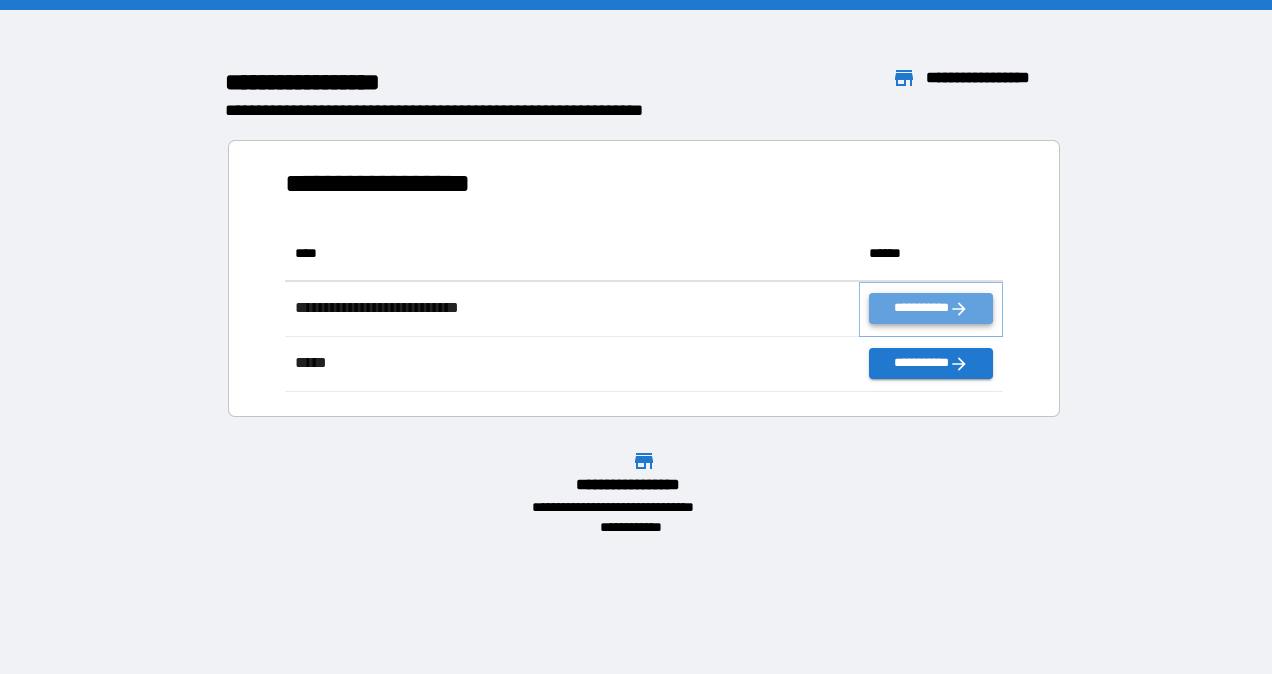click on "**********" at bounding box center (931, 308) 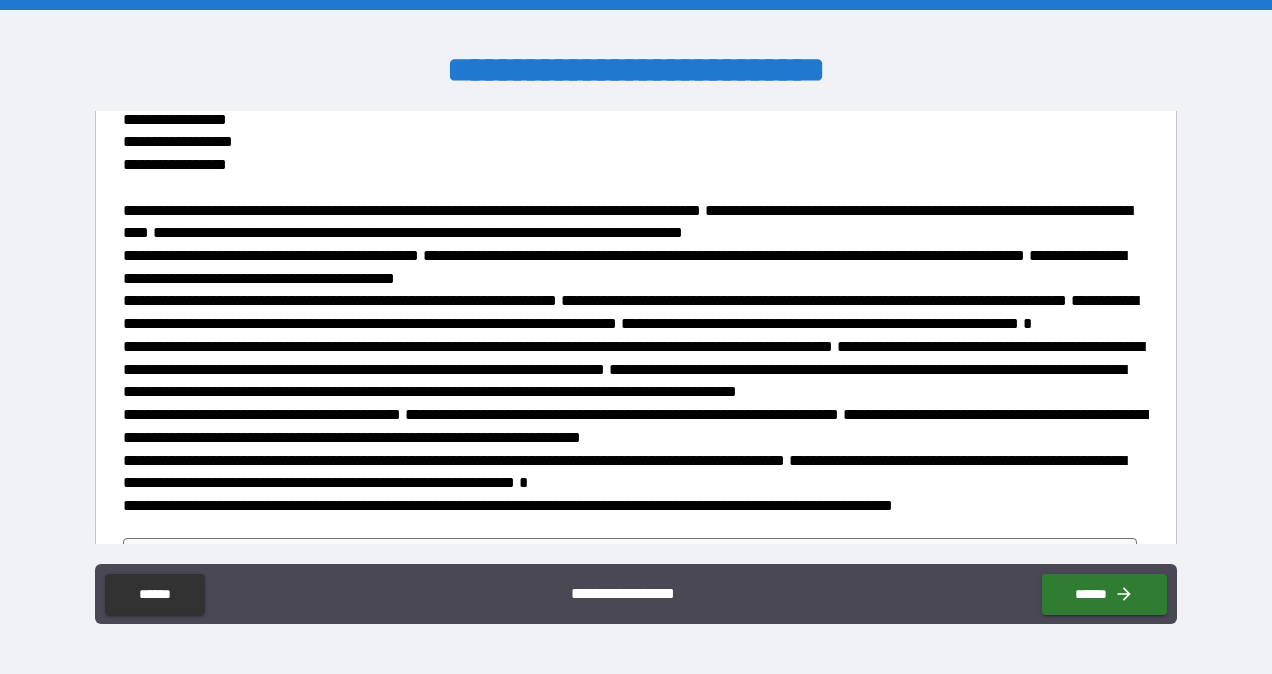 scroll, scrollTop: 298, scrollLeft: 0, axis: vertical 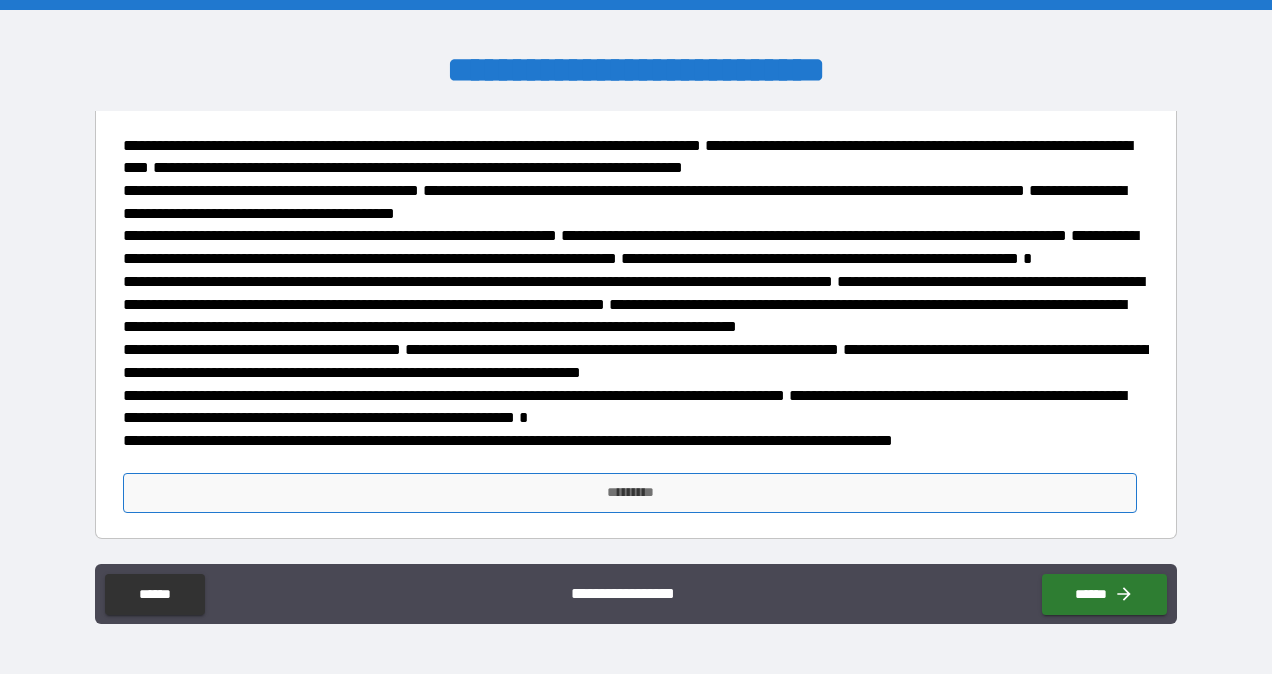 click on "*********" at bounding box center (629, 493) 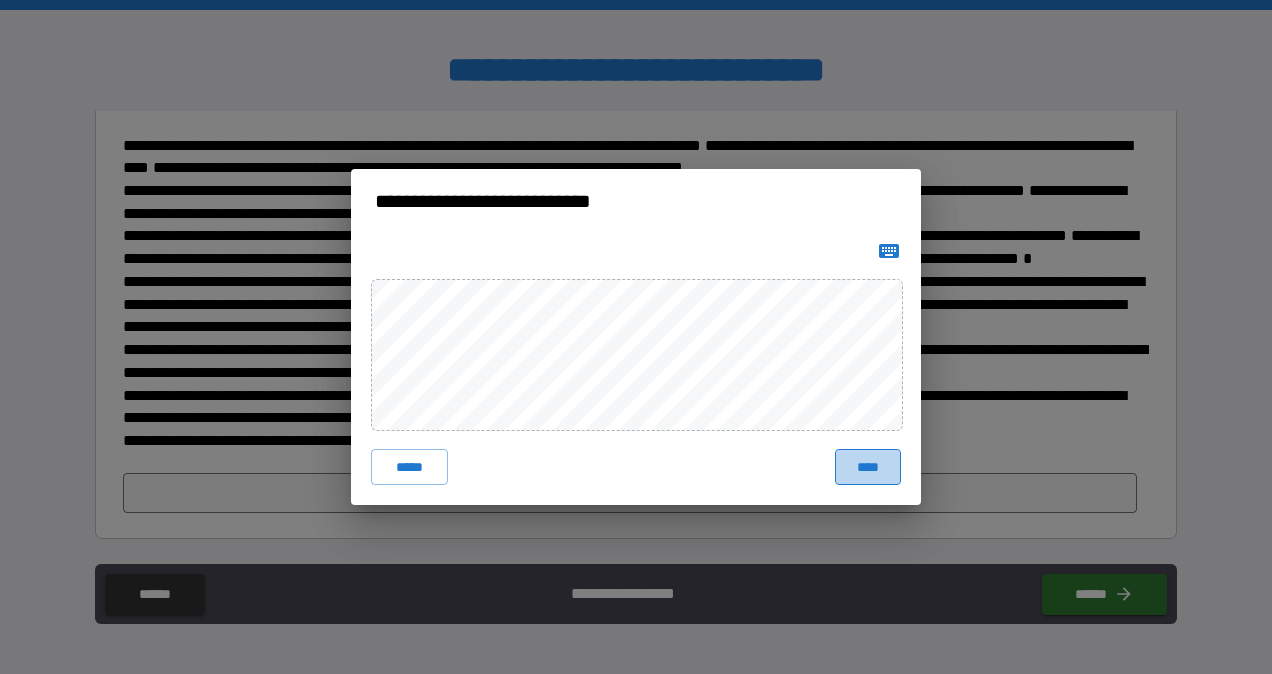 click on "****" at bounding box center (868, 467) 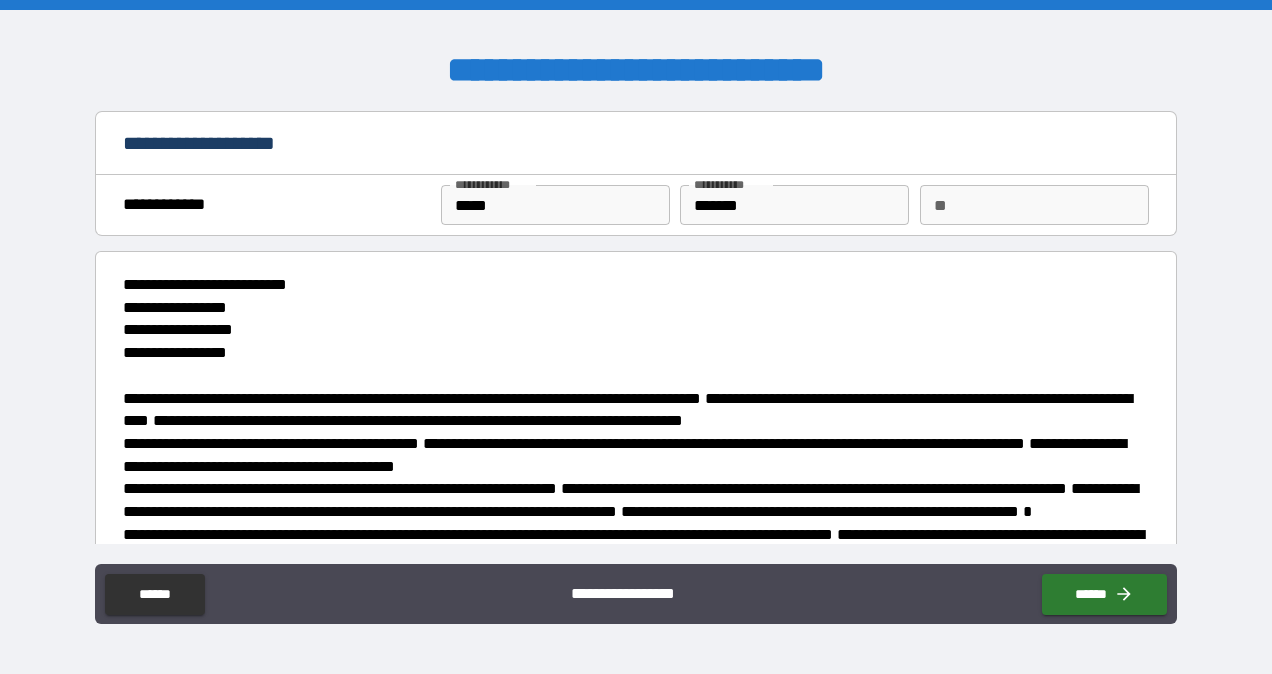 scroll, scrollTop: 315, scrollLeft: 0, axis: vertical 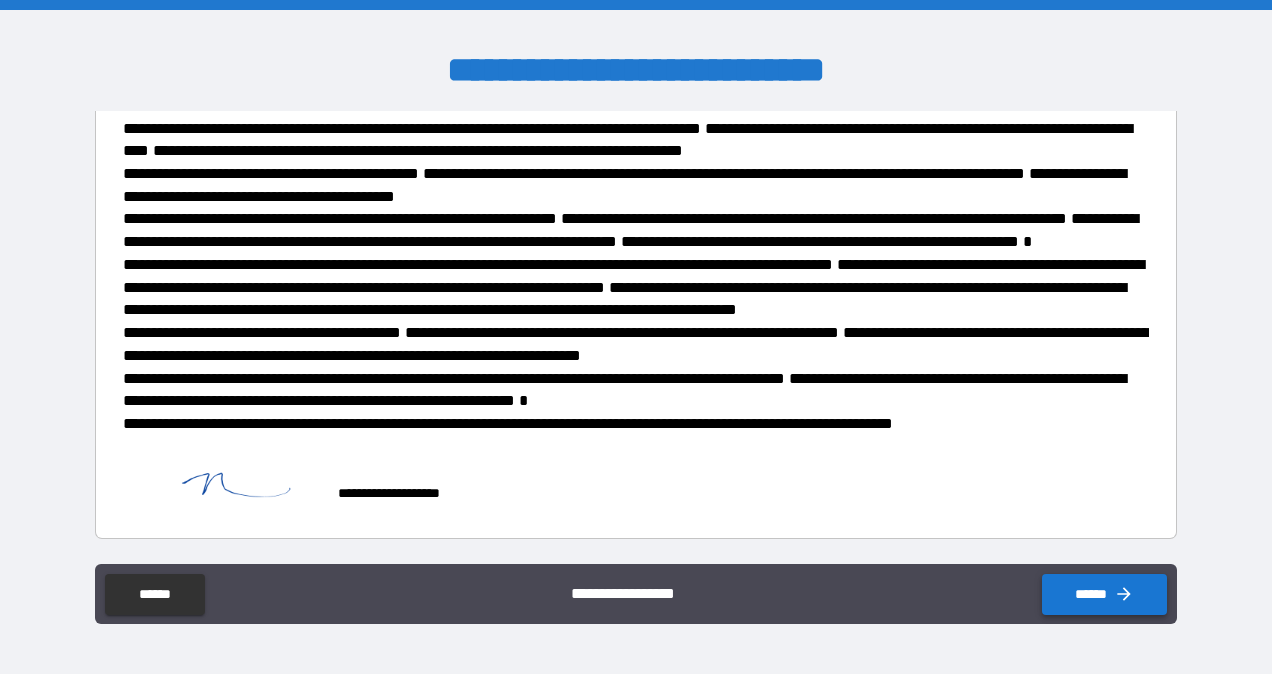 click on "******" at bounding box center (1104, 594) 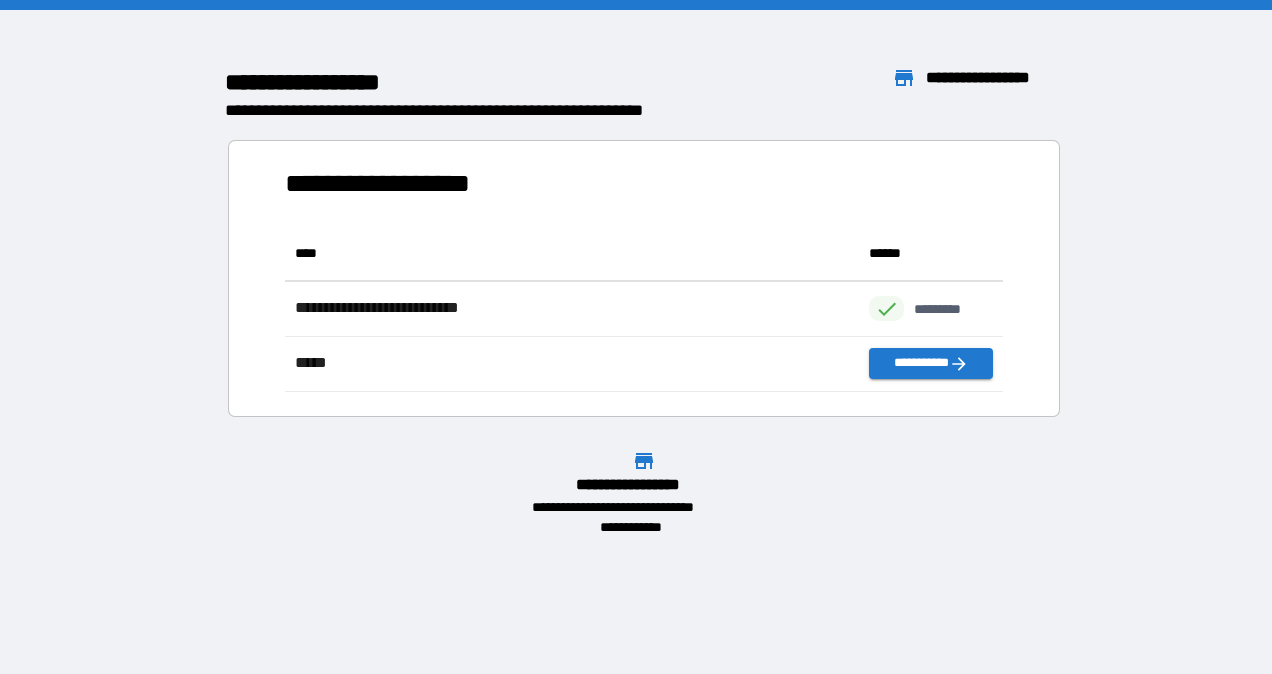 scroll, scrollTop: 16, scrollLeft: 16, axis: both 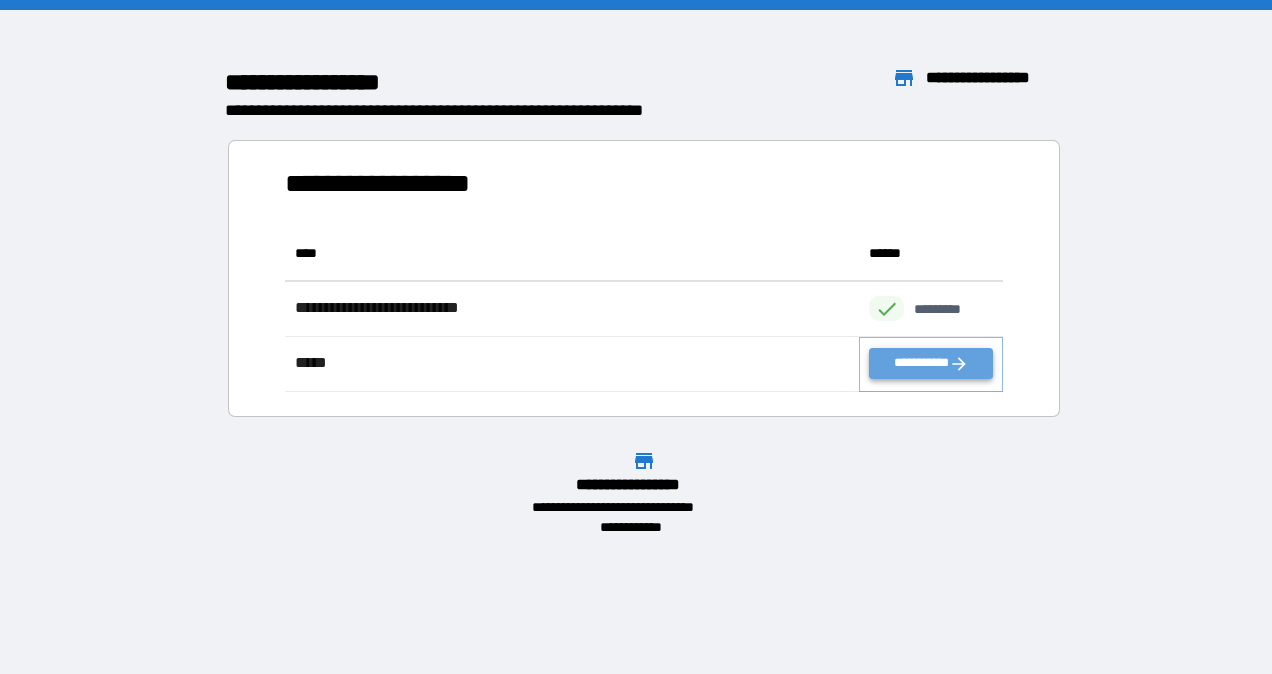 click on "**********" at bounding box center [931, 363] 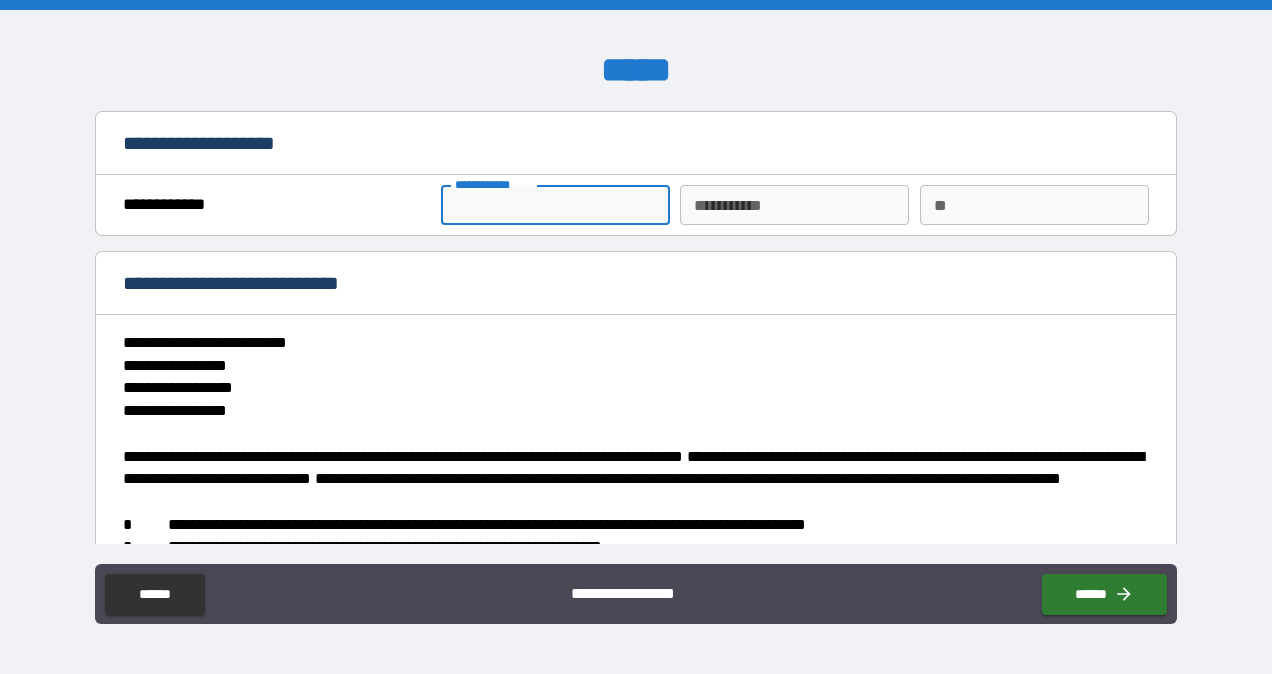 click on "**********" at bounding box center [555, 205] 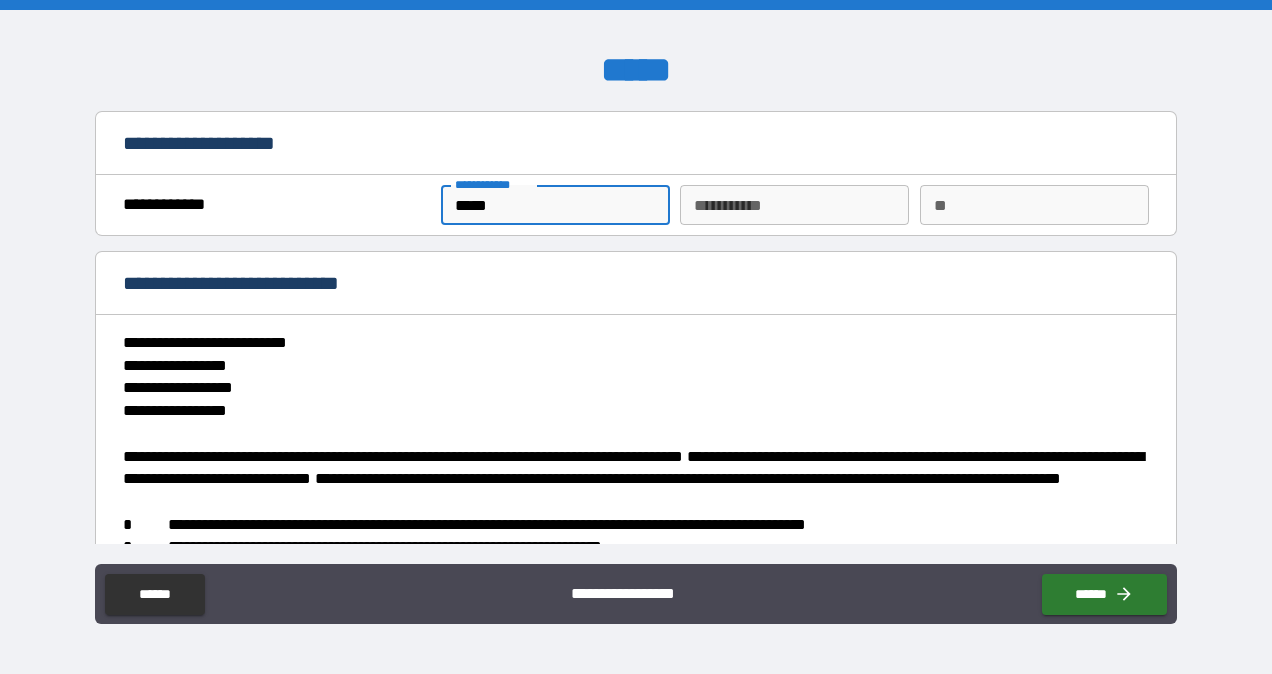 type on "*******" 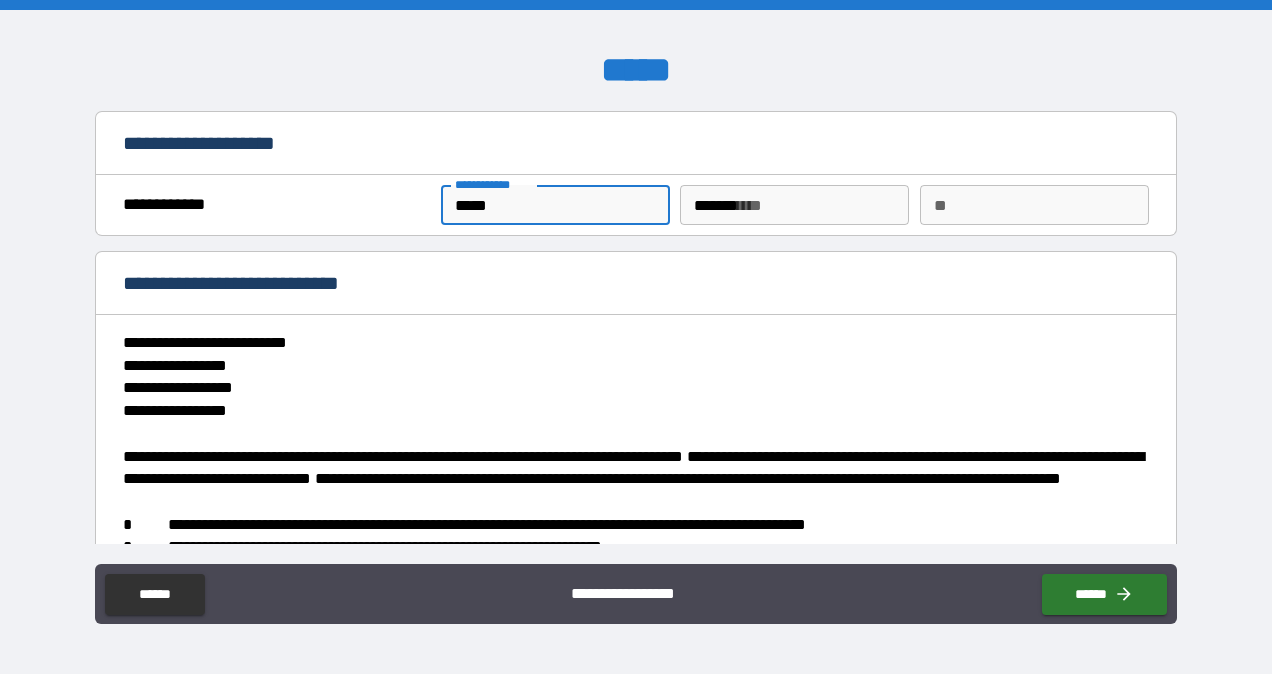 type on "*" 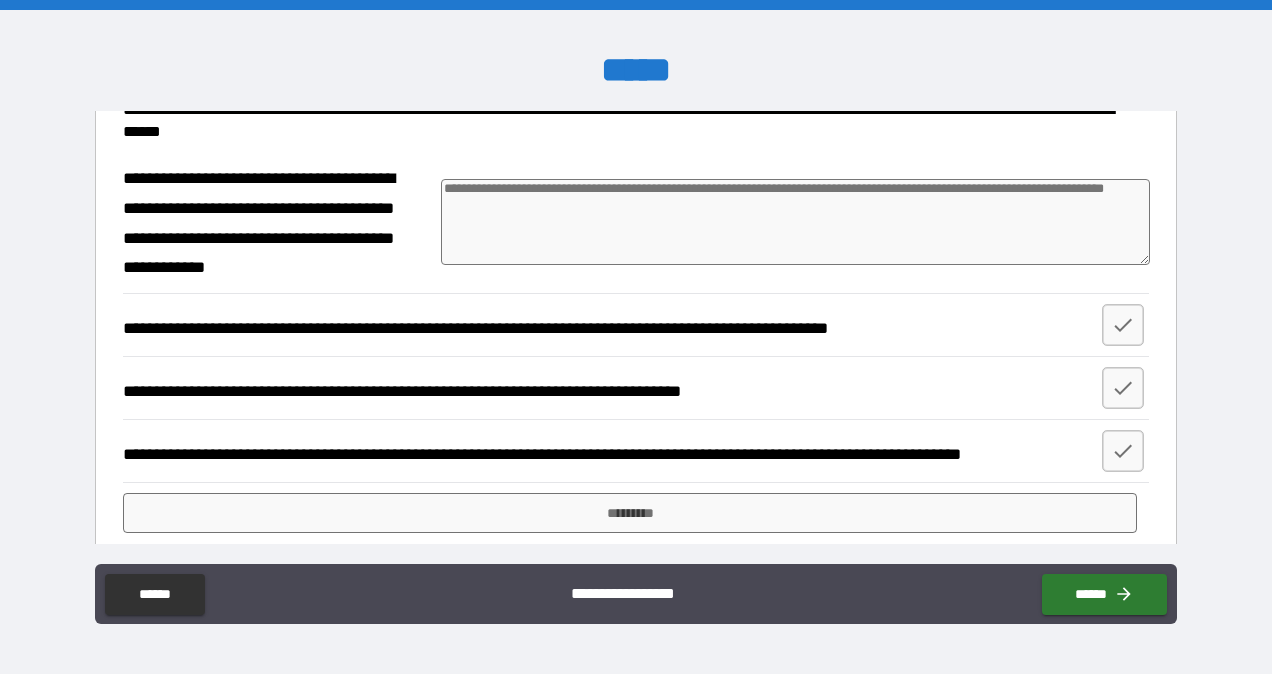 scroll, scrollTop: 700, scrollLeft: 0, axis: vertical 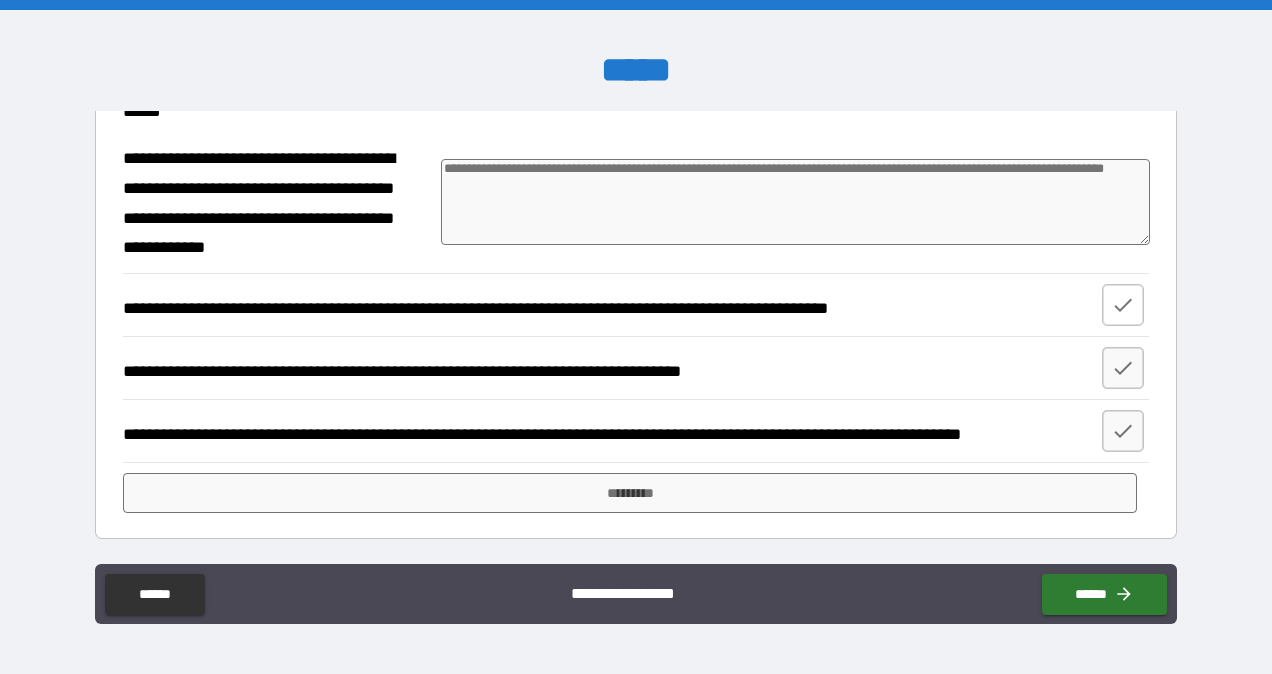 click at bounding box center [1123, 305] 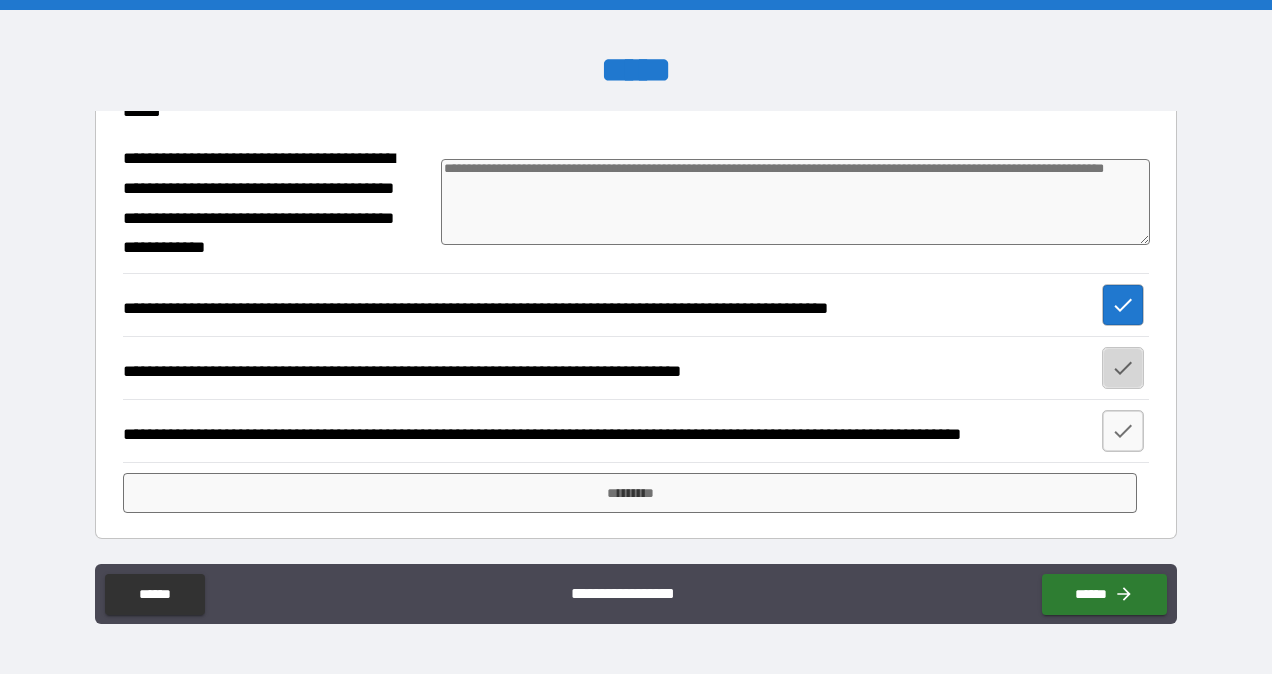 click at bounding box center [1123, 368] 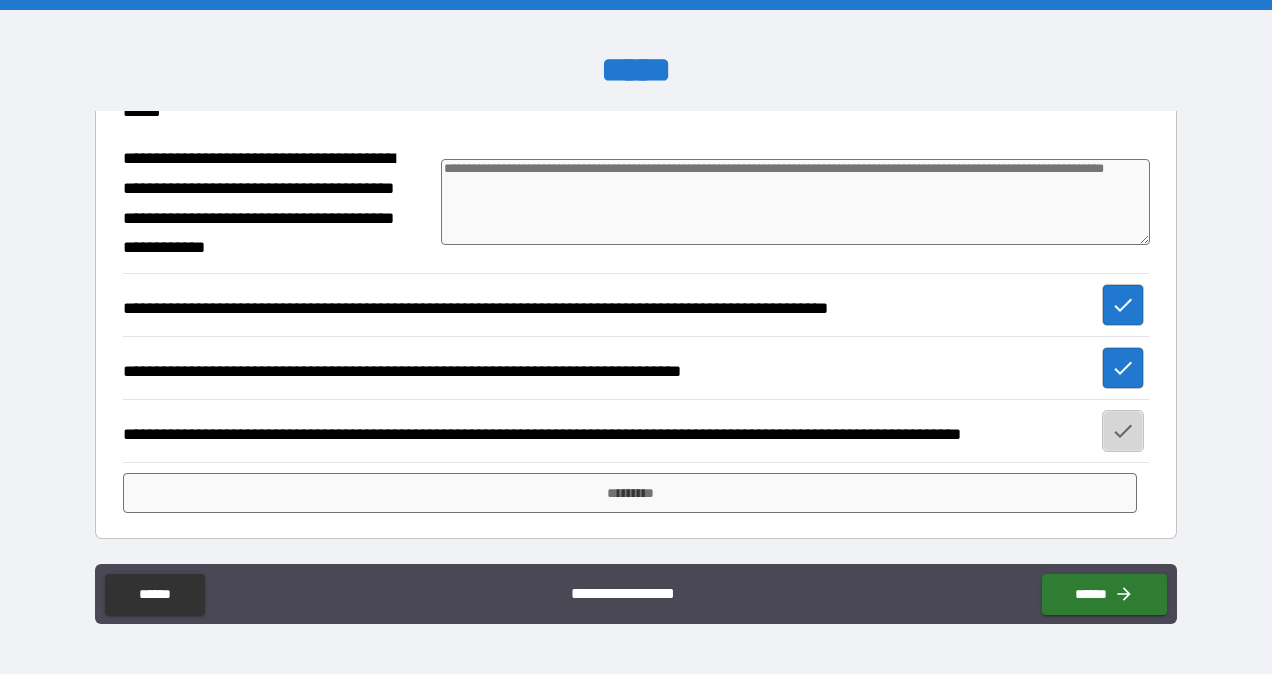 click at bounding box center [1123, 431] 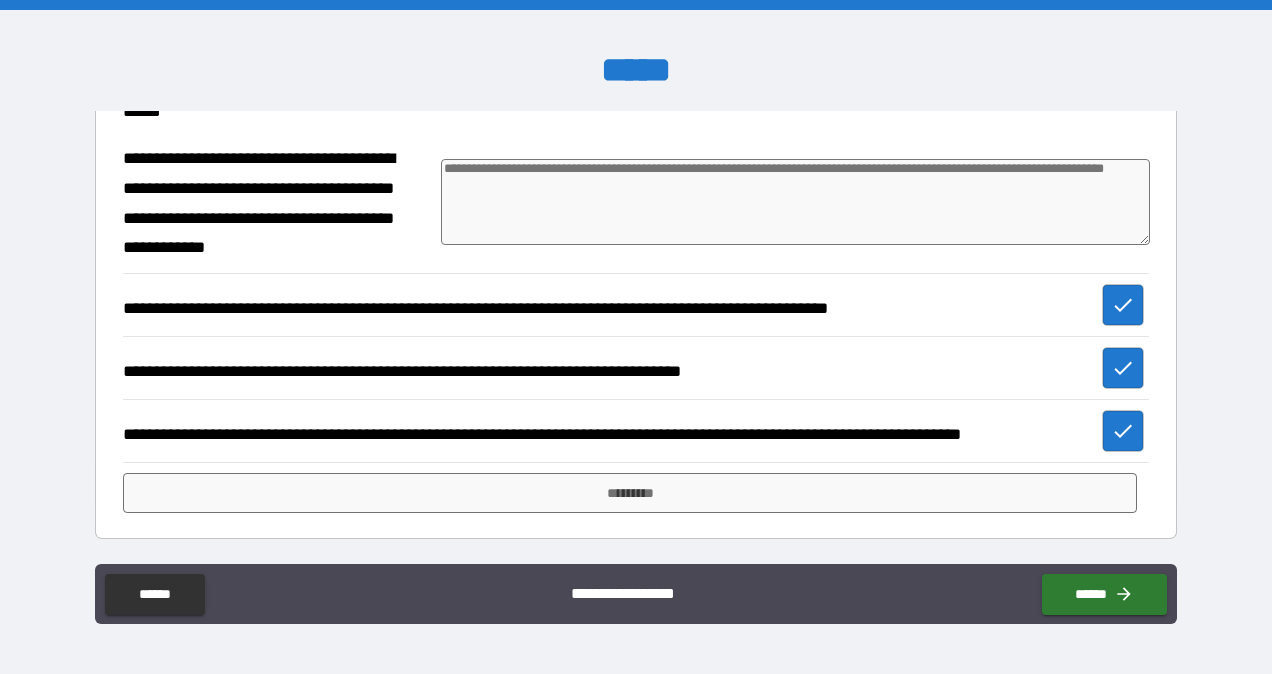 scroll, scrollTop: 708, scrollLeft: 0, axis: vertical 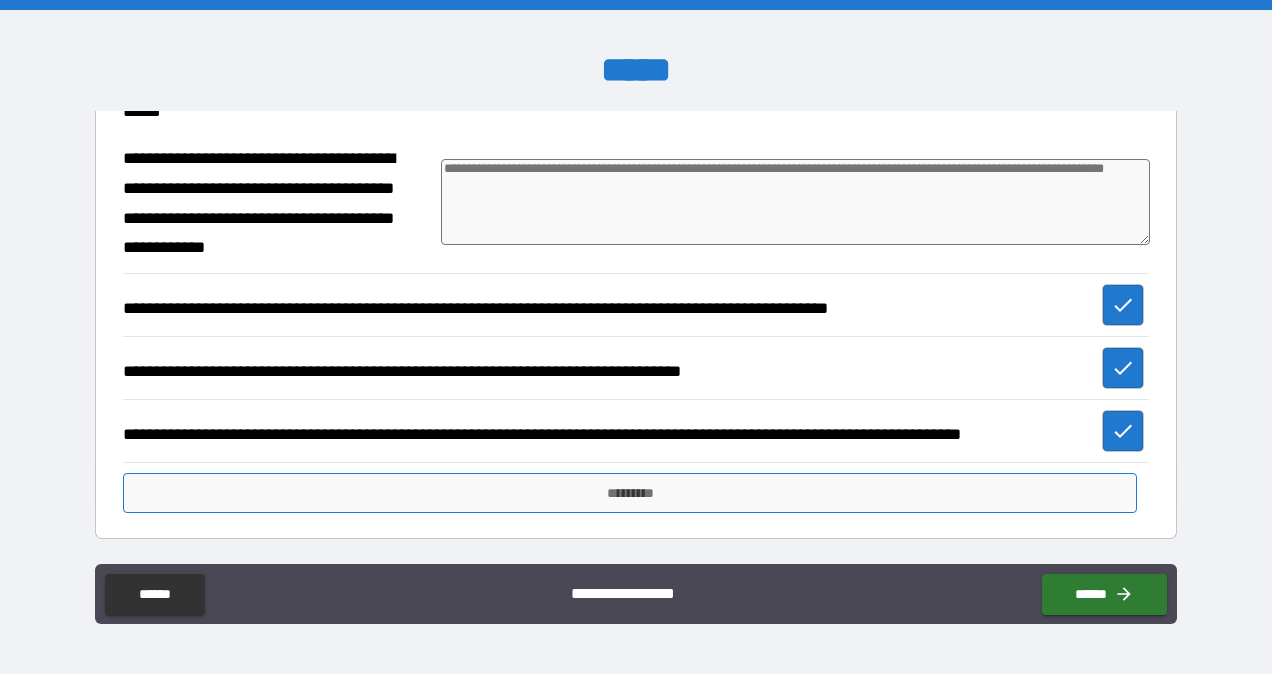 click on "*********" at bounding box center (629, 493) 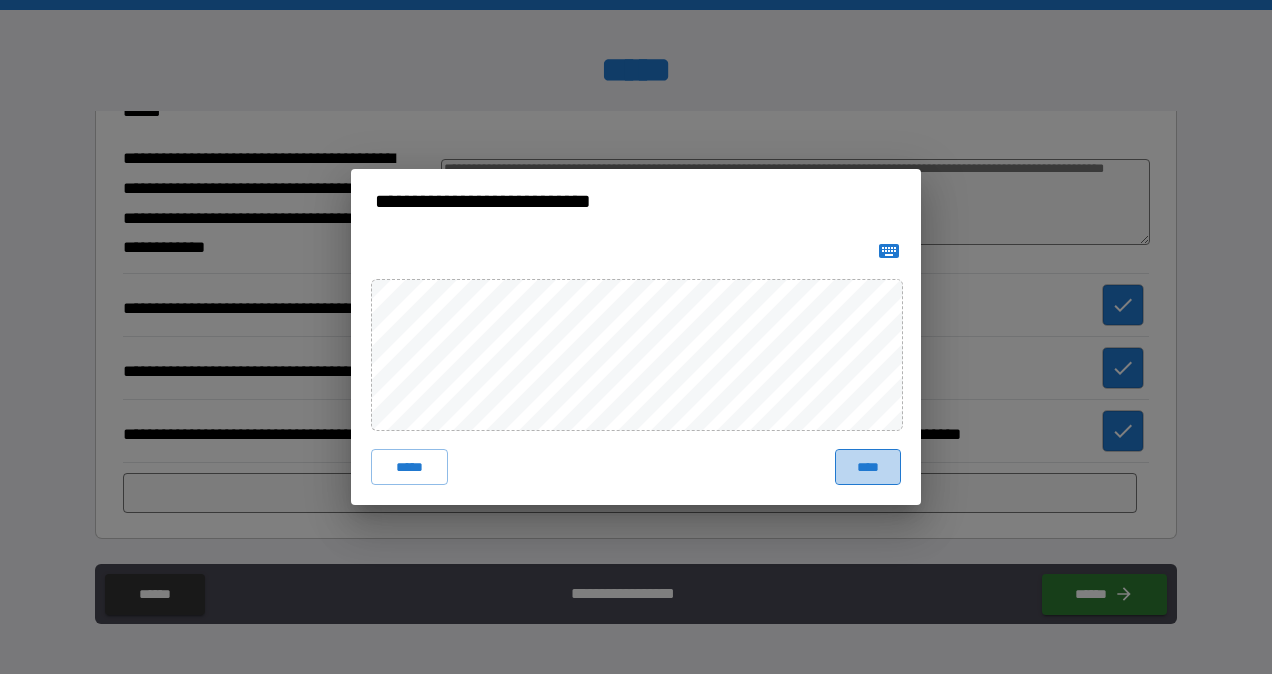click on "****" at bounding box center [868, 467] 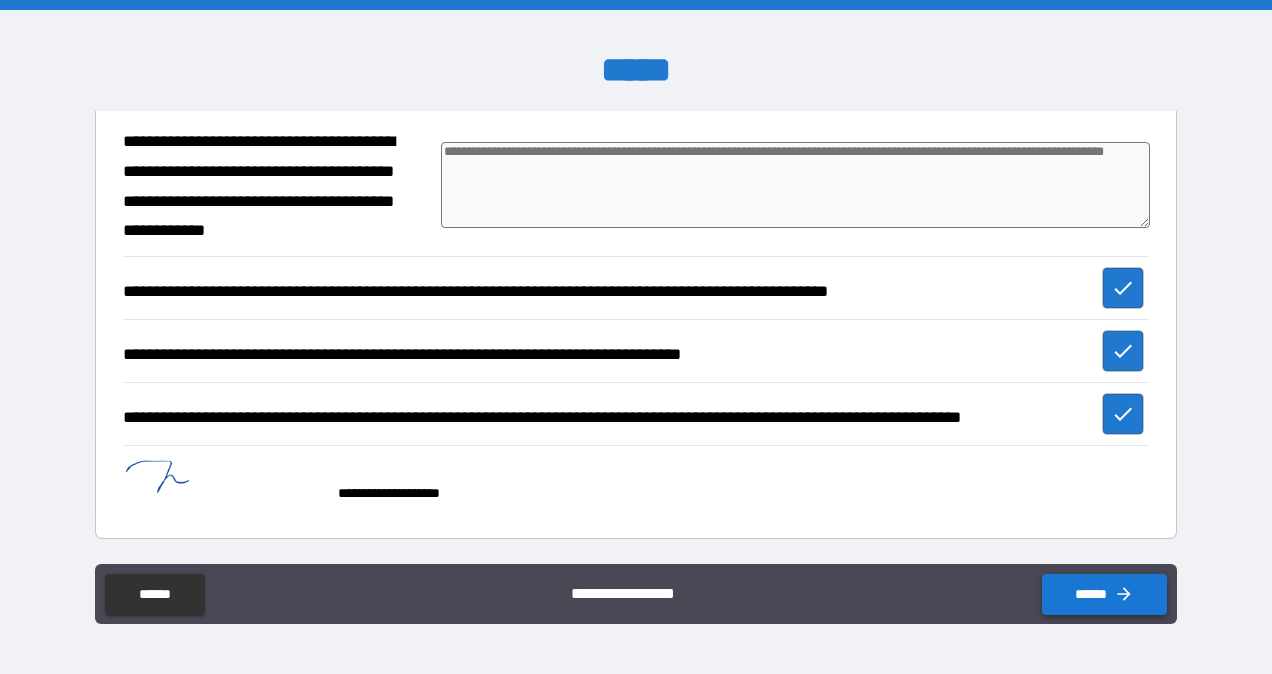 click on "******" at bounding box center (1104, 594) 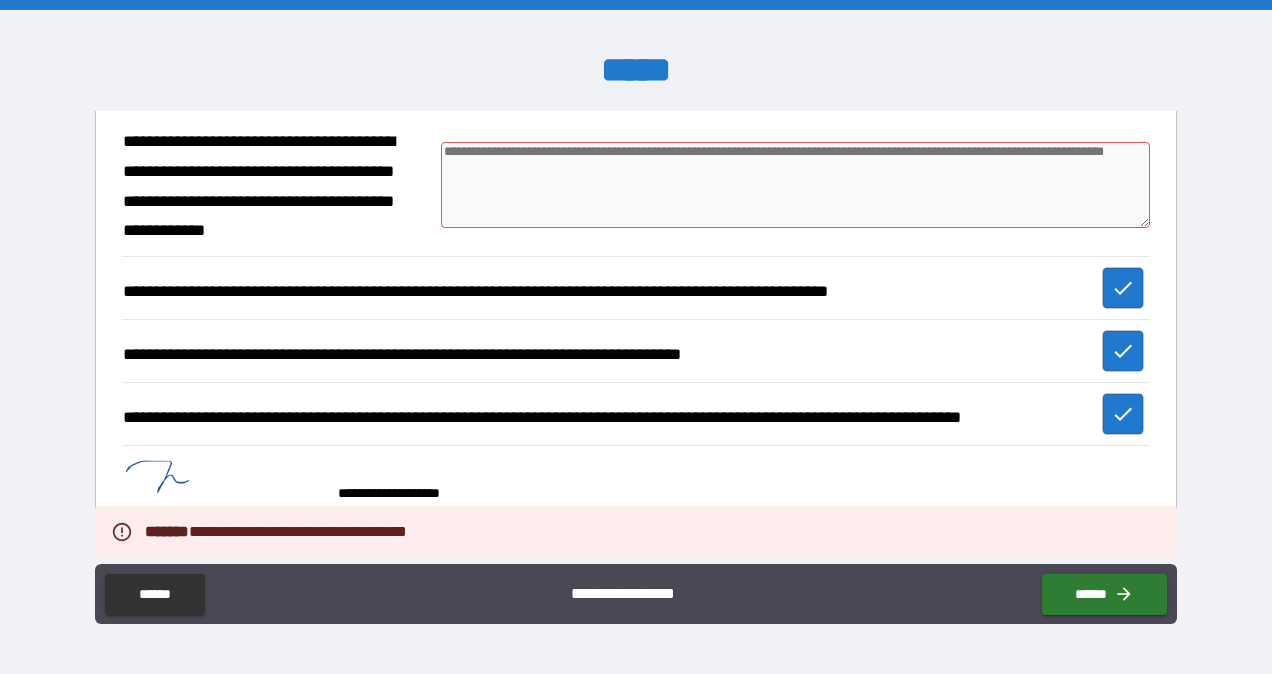 scroll, scrollTop: 725, scrollLeft: 0, axis: vertical 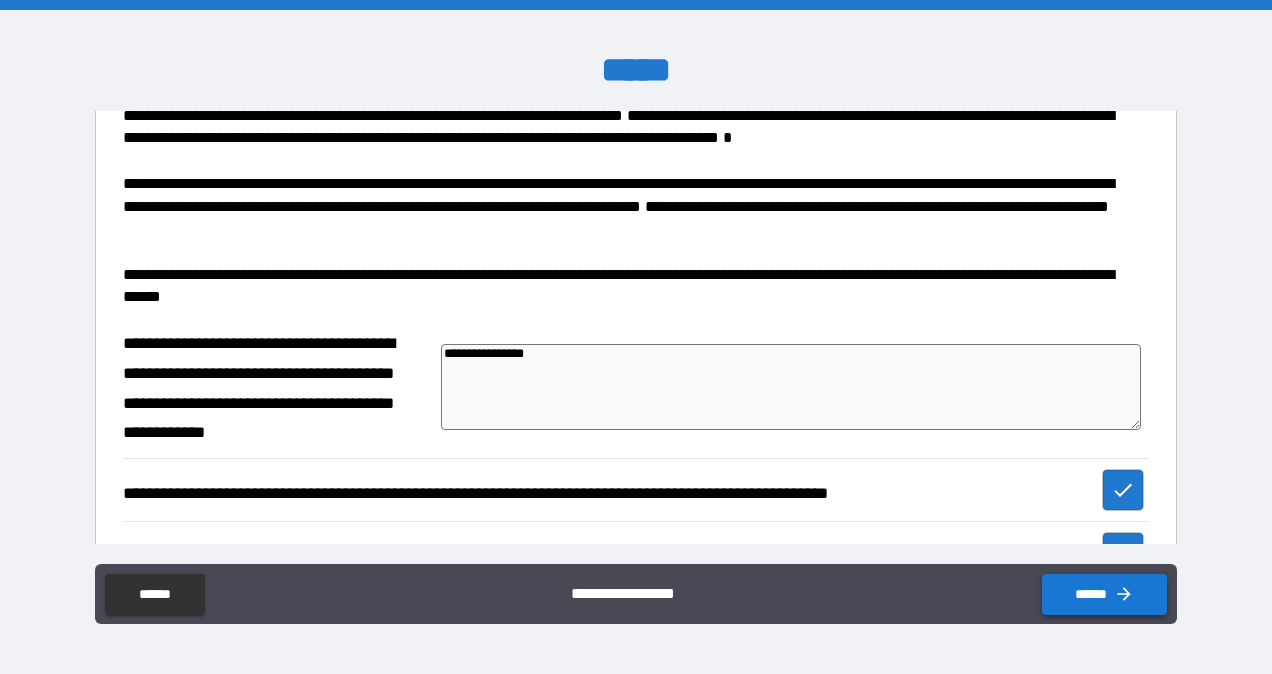 type on "**********" 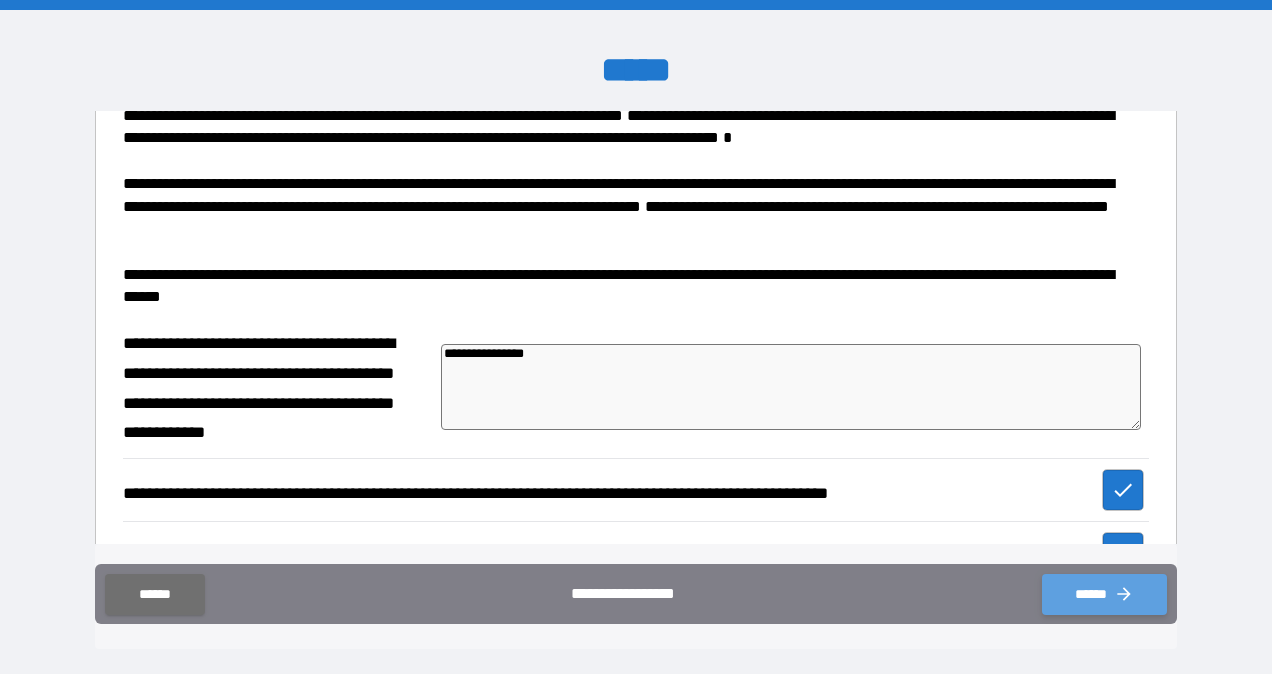 click on "******" at bounding box center [1104, 594] 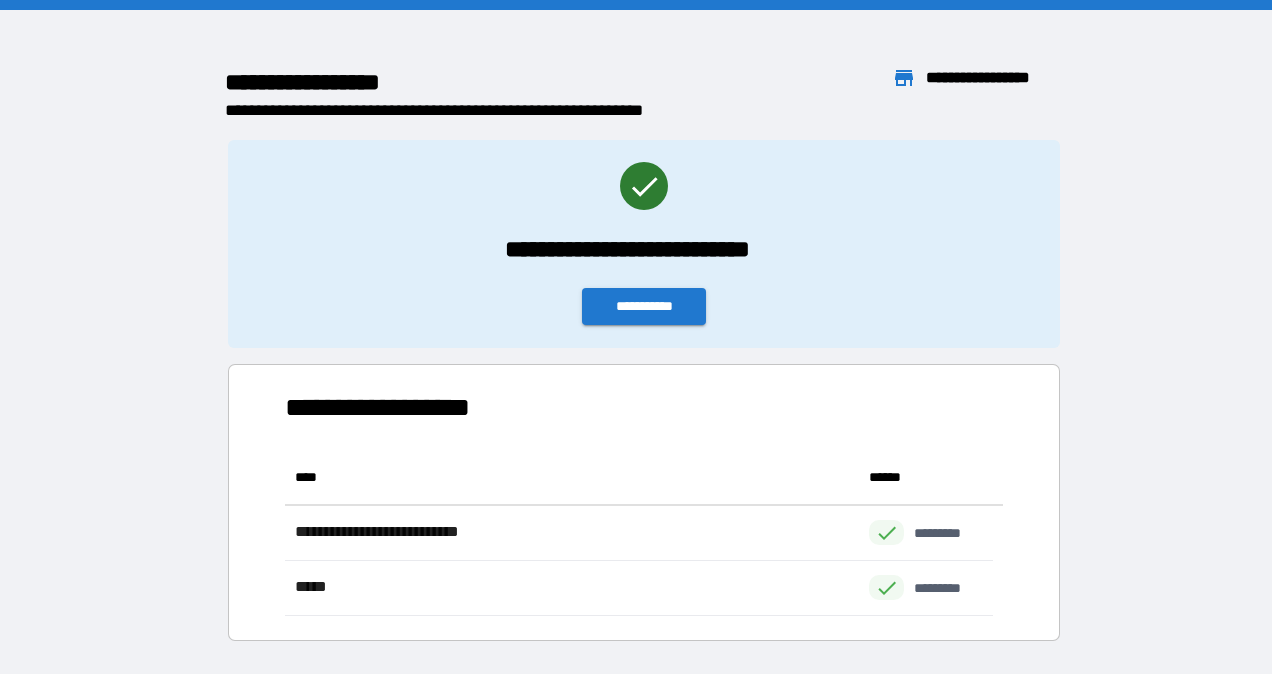 scroll, scrollTop: 16, scrollLeft: 16, axis: both 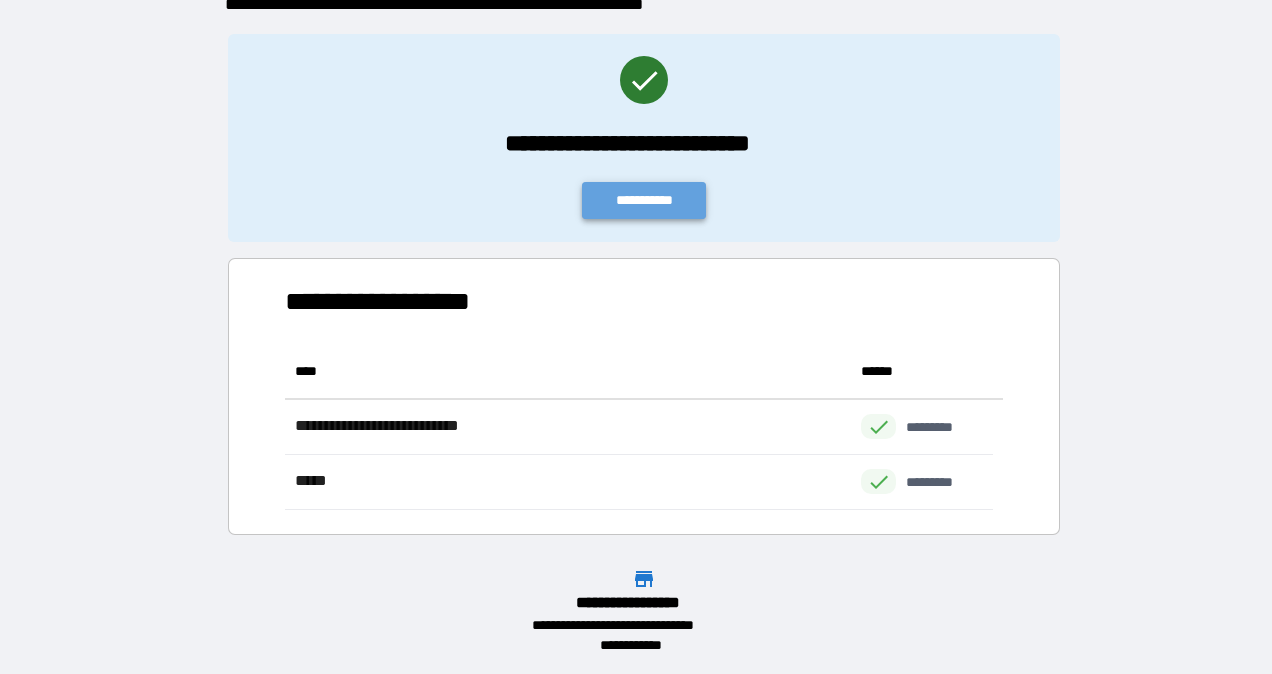click on "**********" at bounding box center (644, 200) 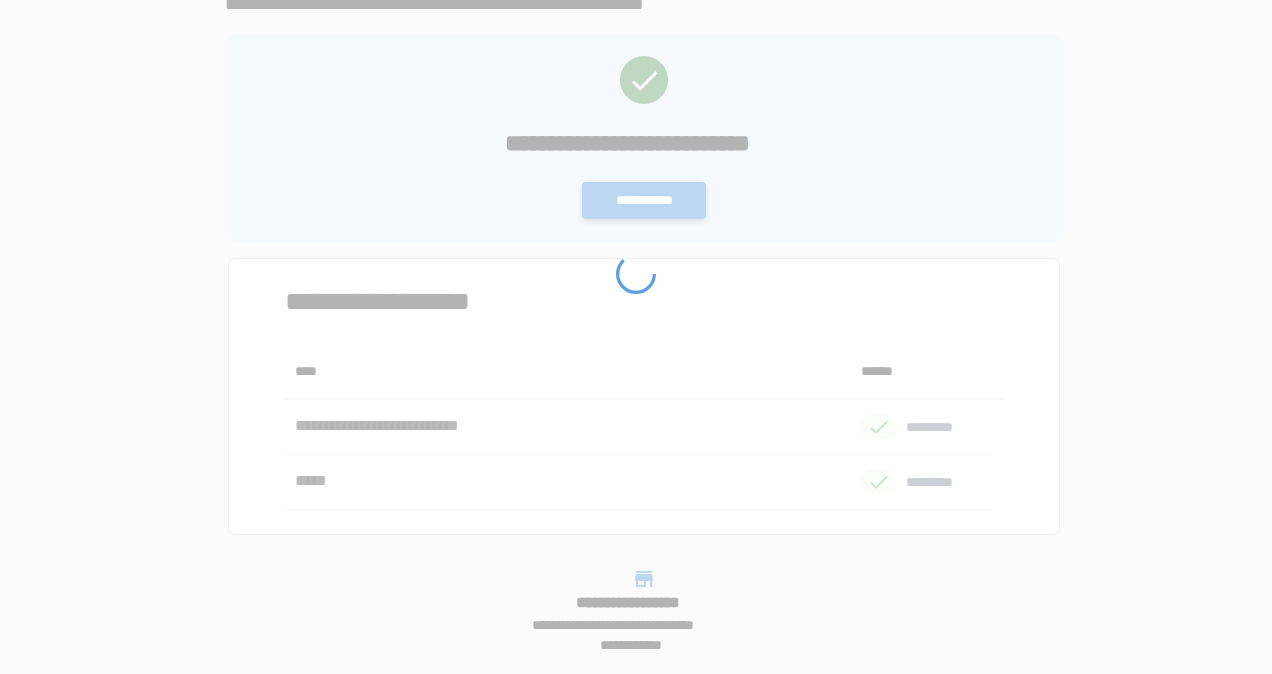 scroll, scrollTop: 0, scrollLeft: 0, axis: both 